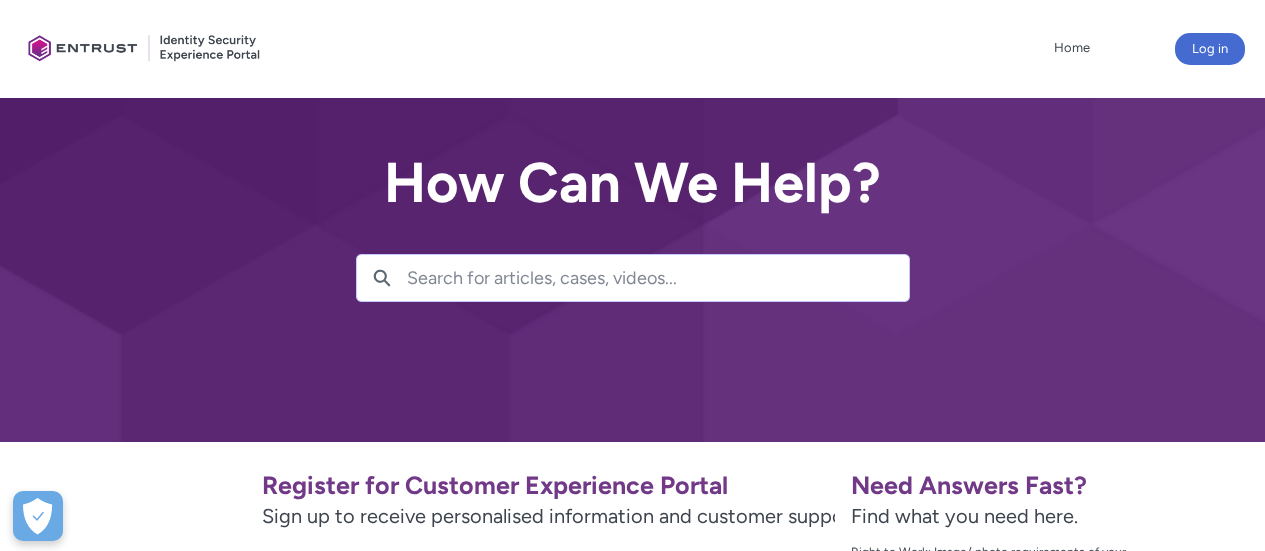 scroll, scrollTop: 0, scrollLeft: 0, axis: both 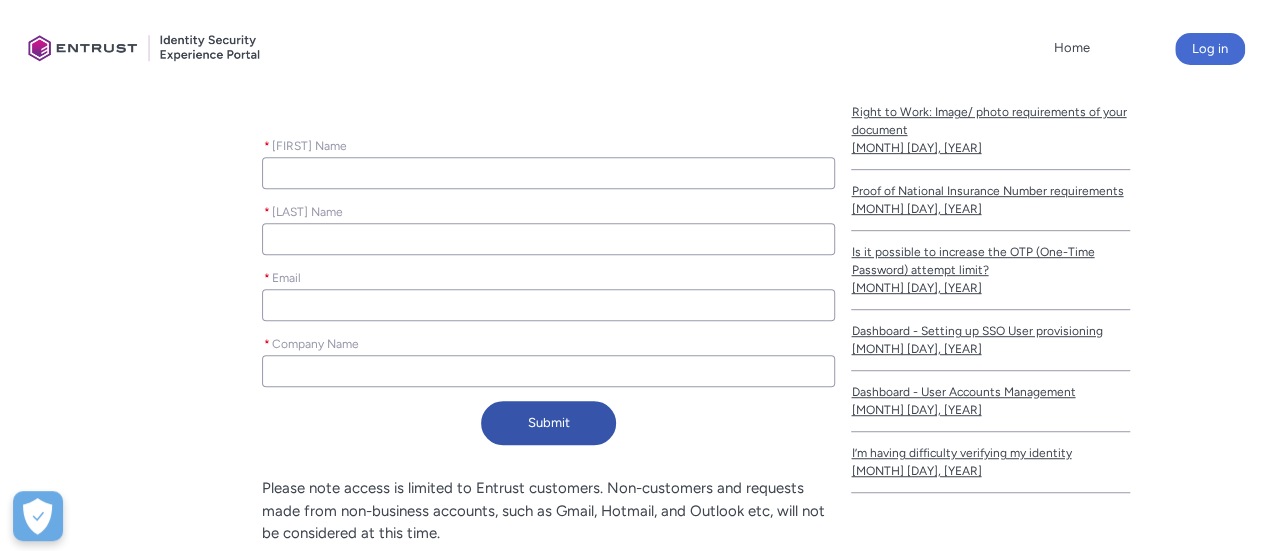 click on "* First Name" at bounding box center (549, 173) 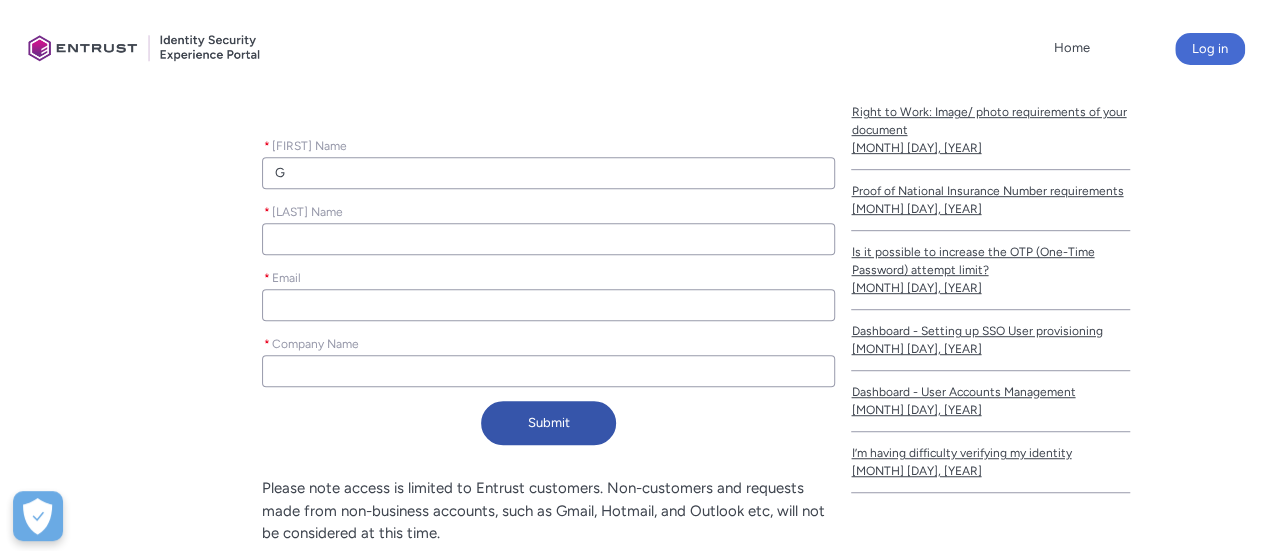 type on "[NAME]" 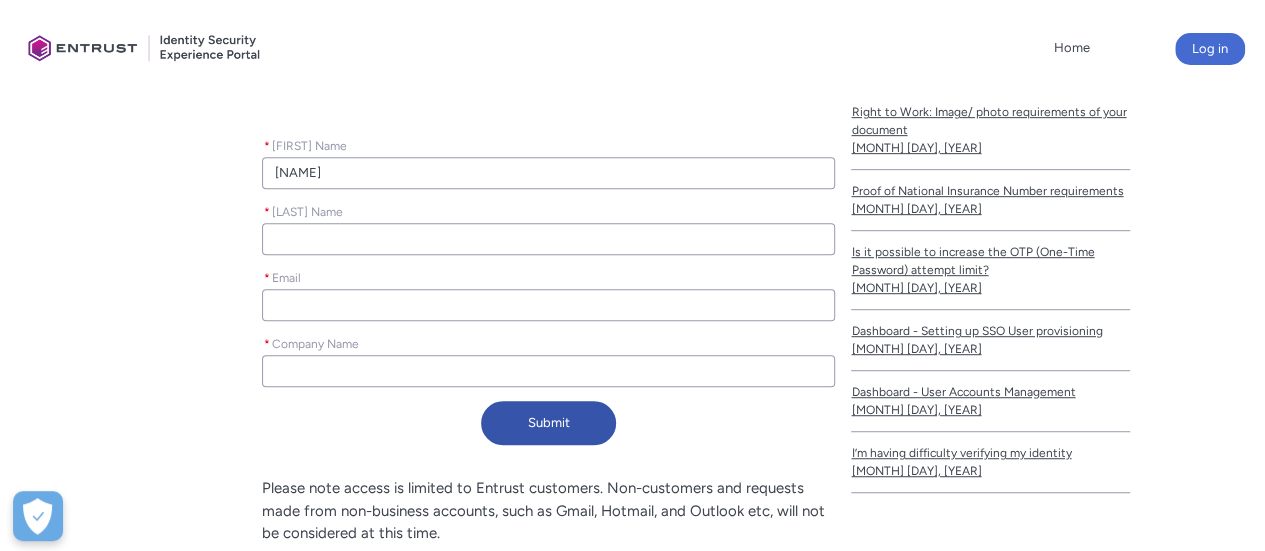 type on "[NAME]" 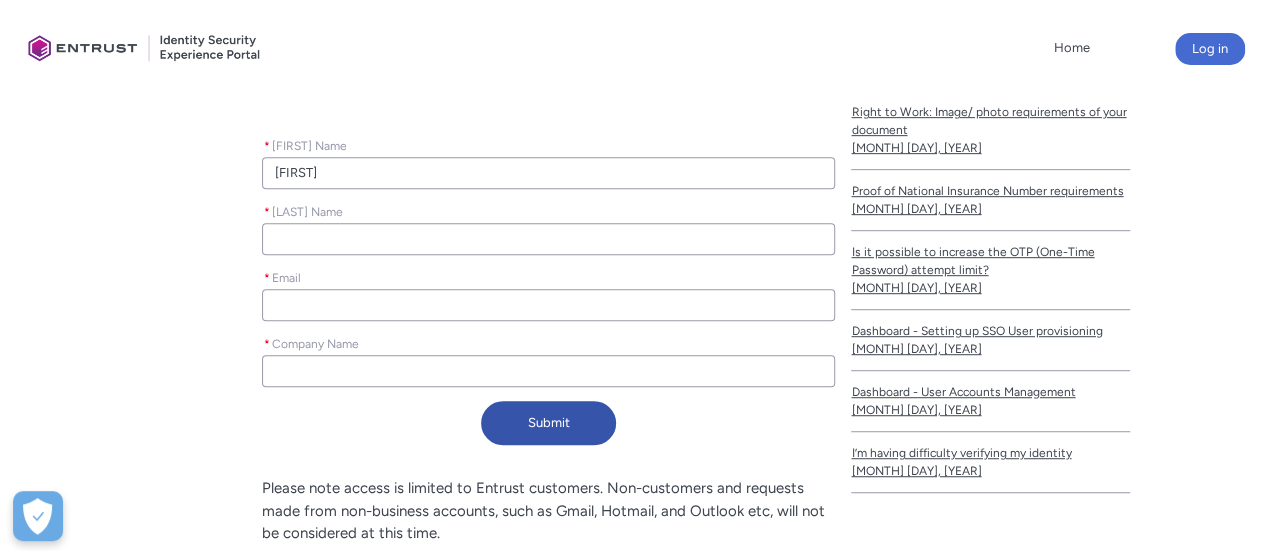 type on "B" 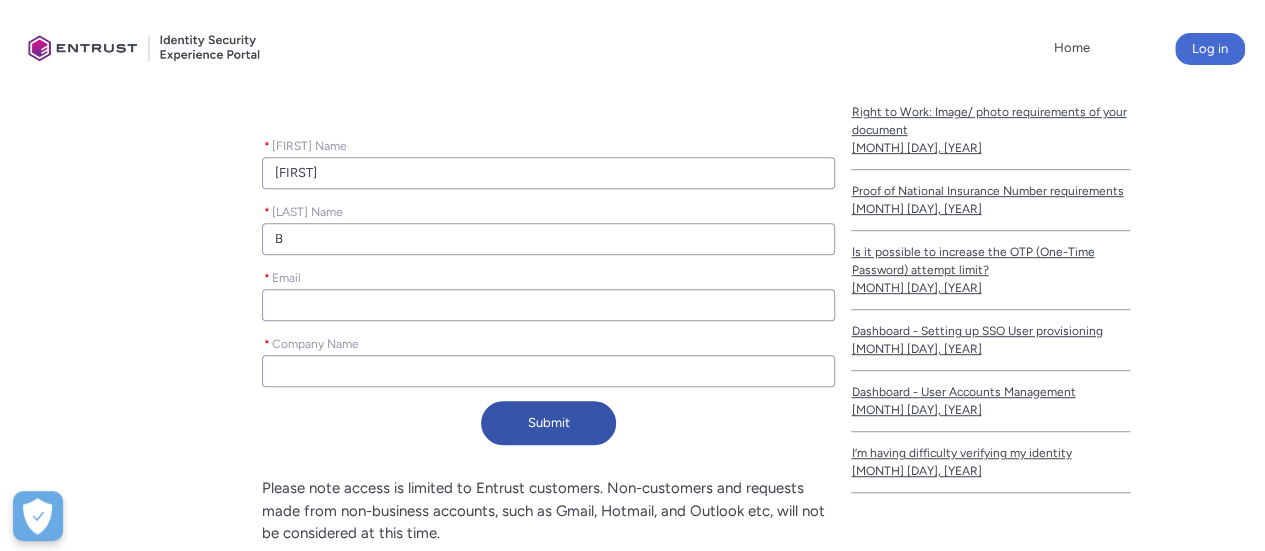 type on "By" 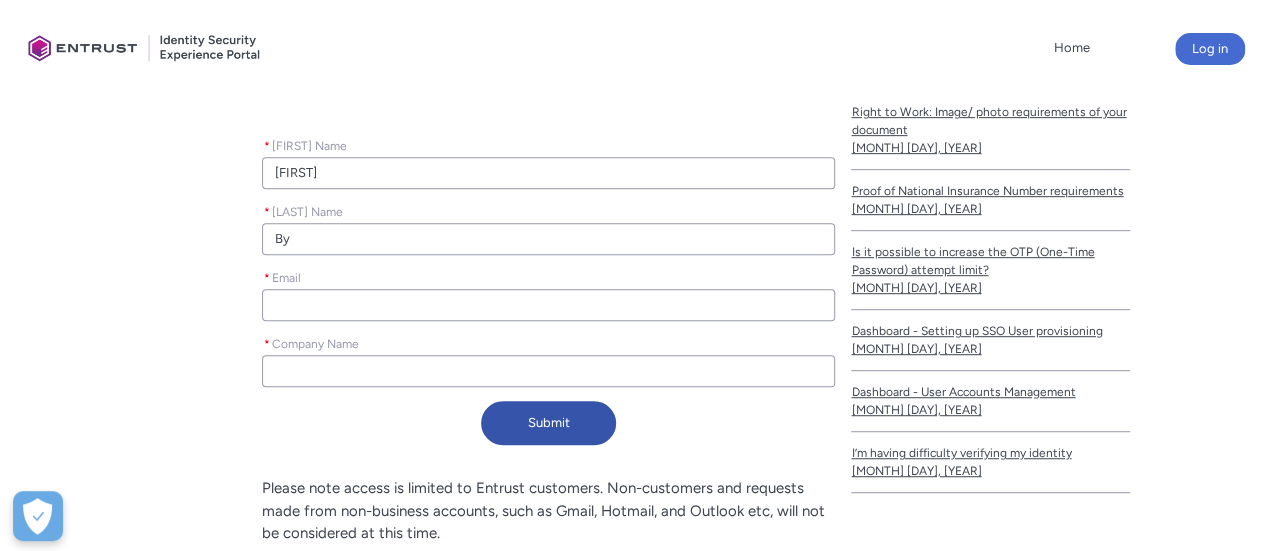 type on "[NAME]" 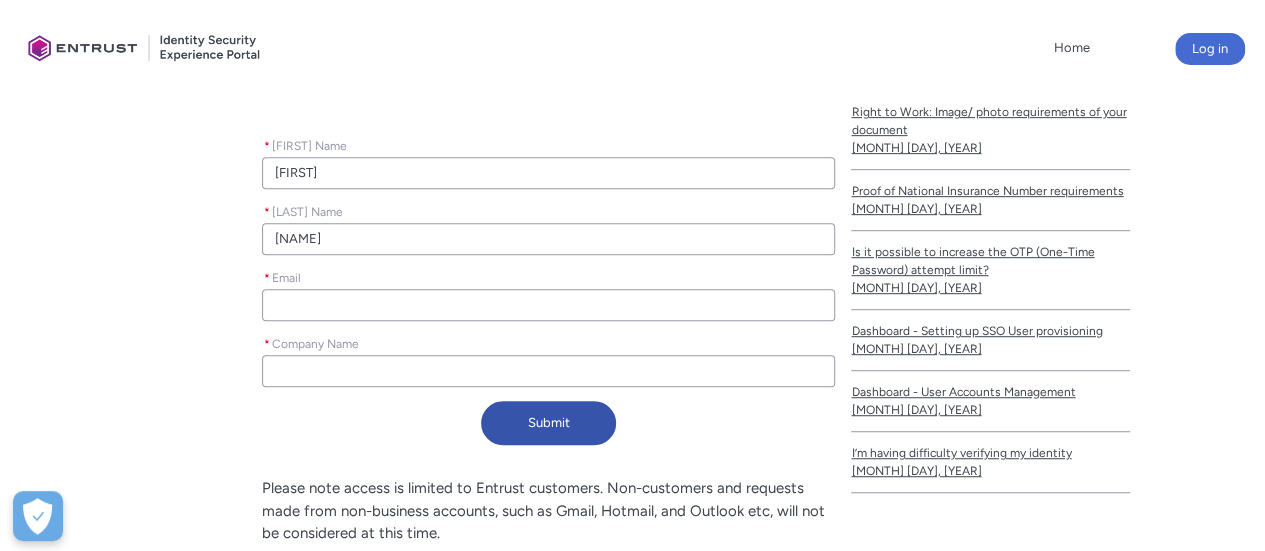 type on "[NAME]" 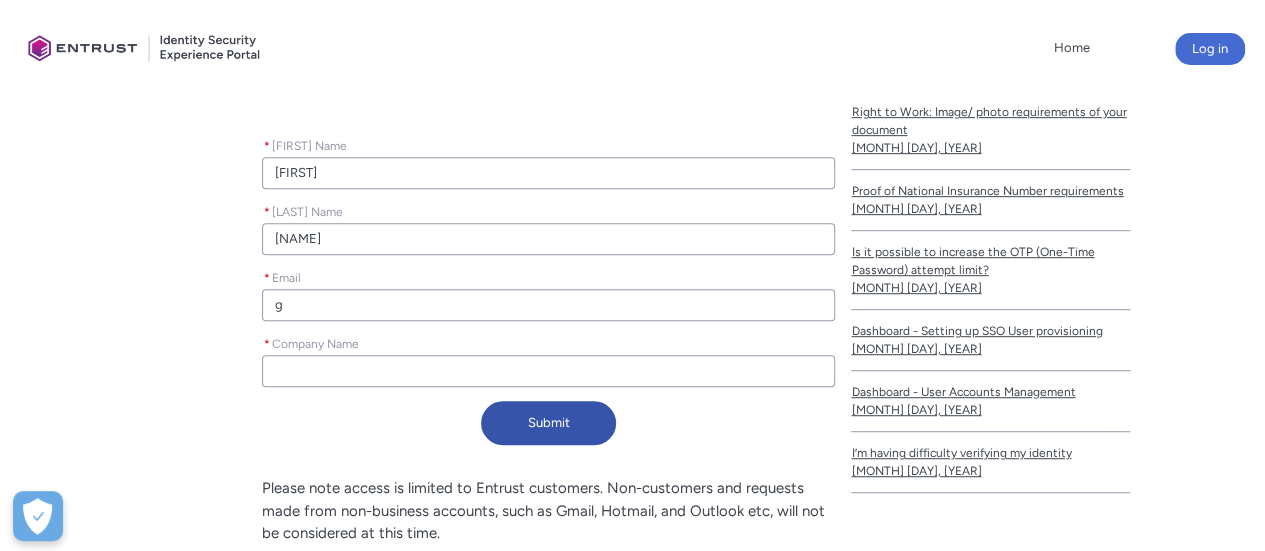 type on "ge" 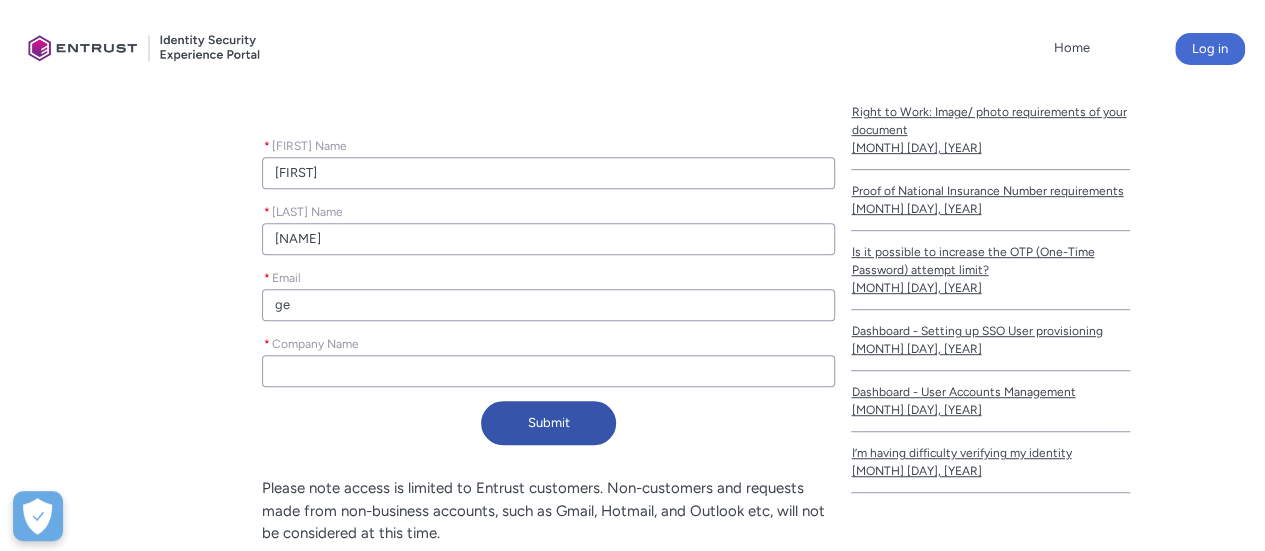 type on "[NAME]" 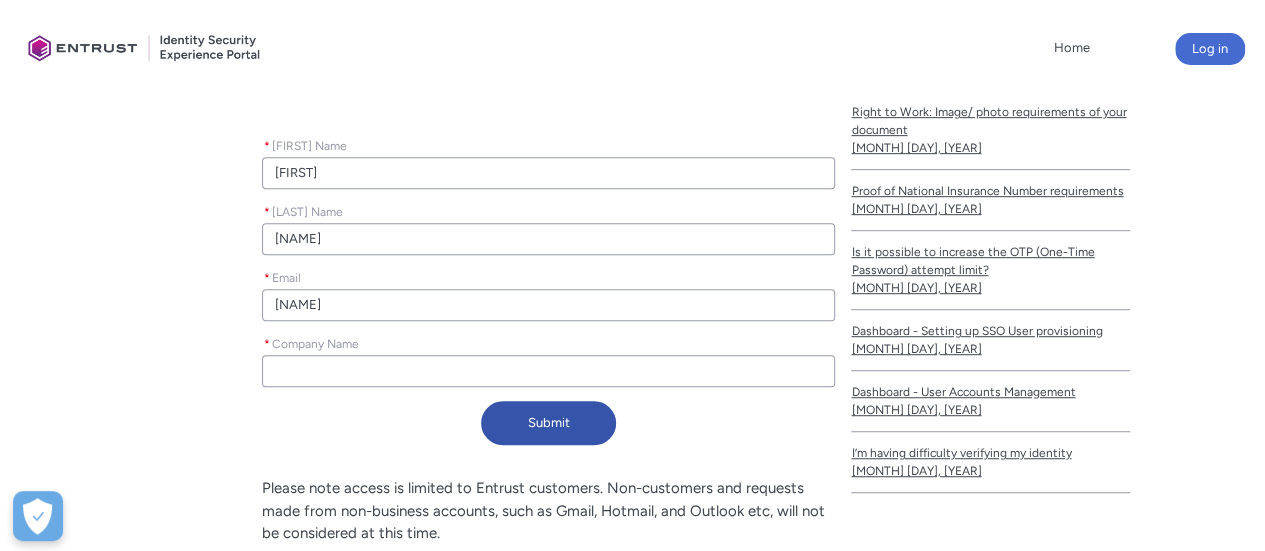 type on "[NAME]" 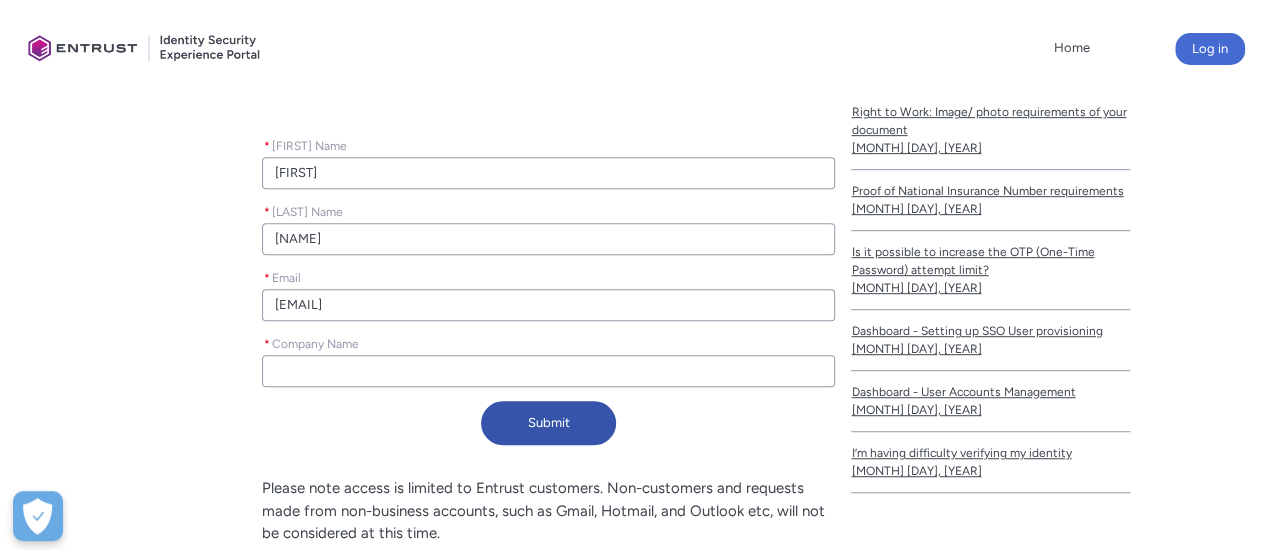 type on "[EMAIL]" 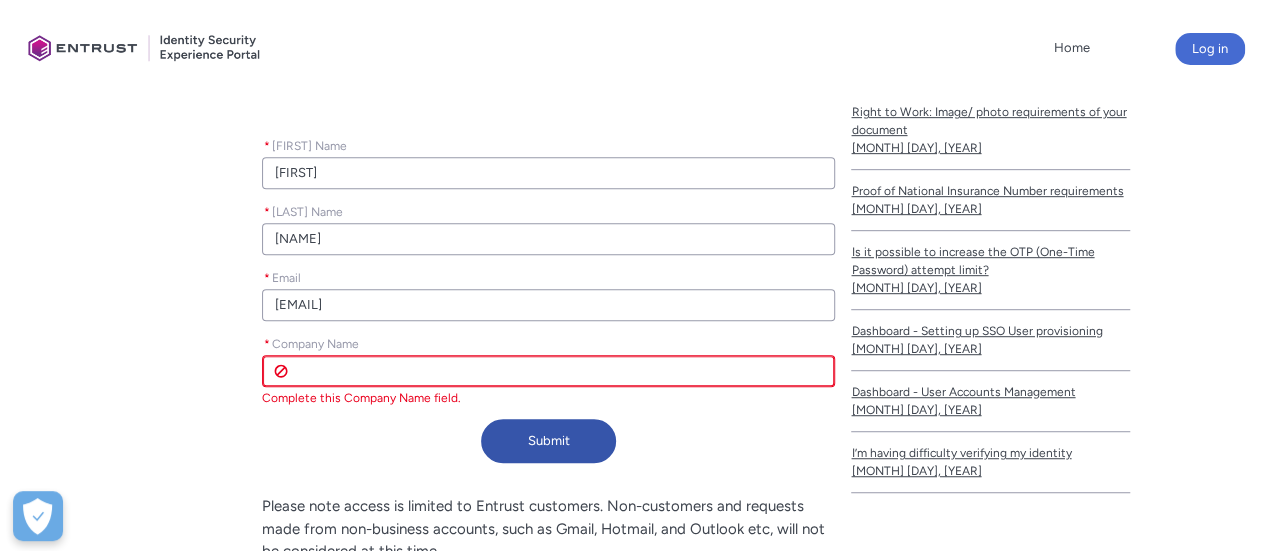 paste on "[FIRST] [MIDDLE] [LAST]" 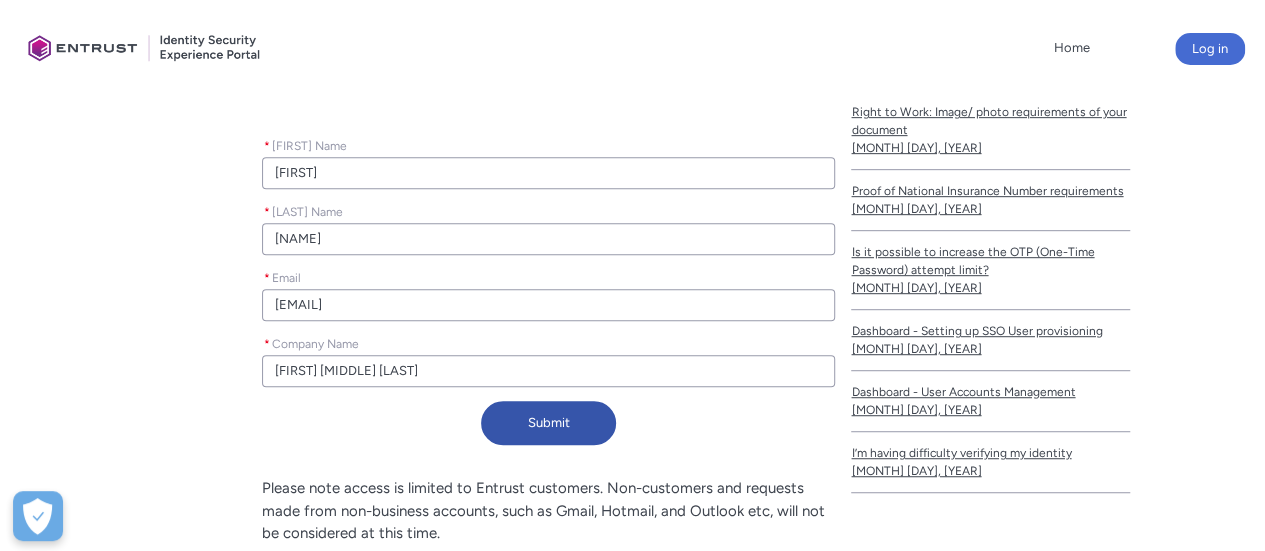 click on "Register for Customer Experience Portal Sign up to receive personalised information and customer support Please leave this field empty * First Name [FIRST] * Last Name [LAST] * Email [EMAIL] * Company Name [FIRST] [MIDDLE] [LAST] Contact Support Form Submit Please note access is limited to Entrust customers. Non-customers and requests made from non-business accounts, such as Gmail, Hotmail, and Outlook etc, will not be considered at this time.
Already have an account?" at bounding box center (425, 296) 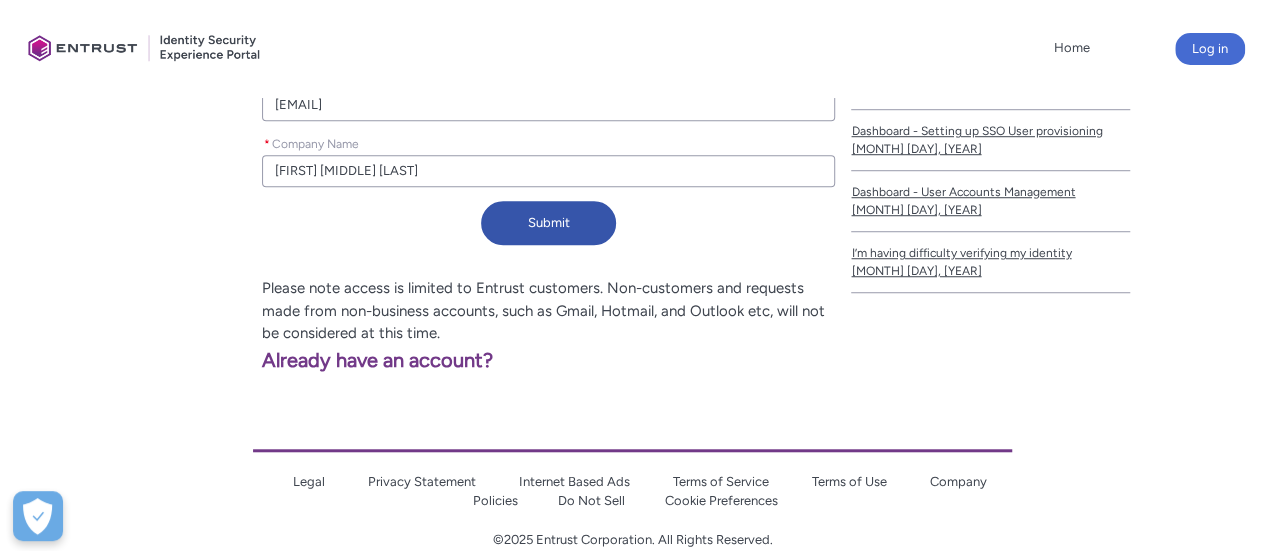 scroll, scrollTop: 677, scrollLeft: 0, axis: vertical 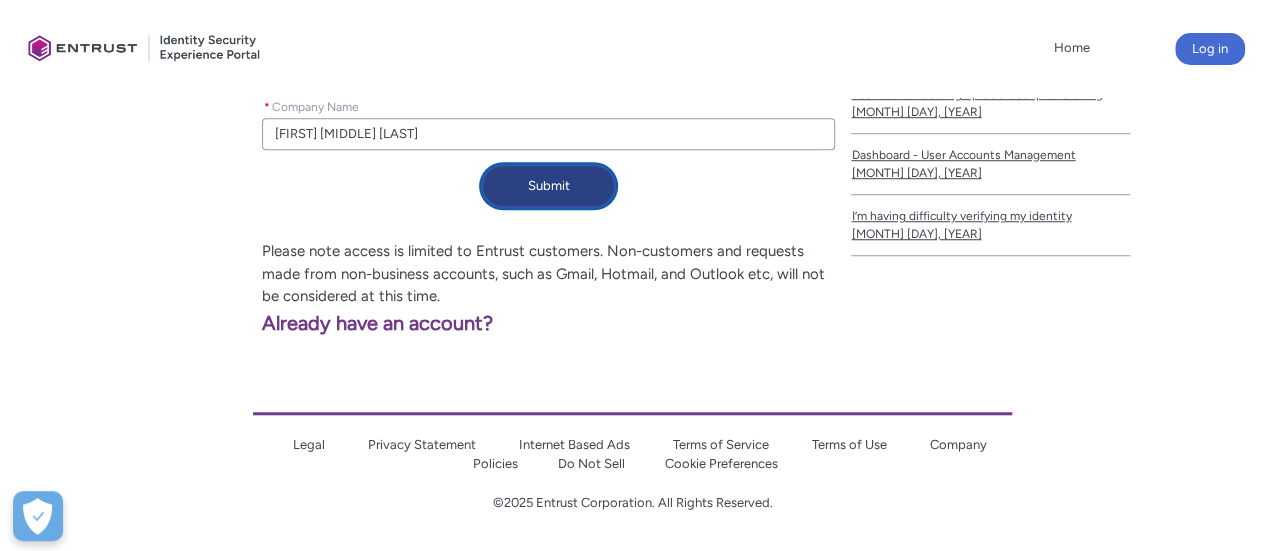 click on "Submit" at bounding box center (548, 186) 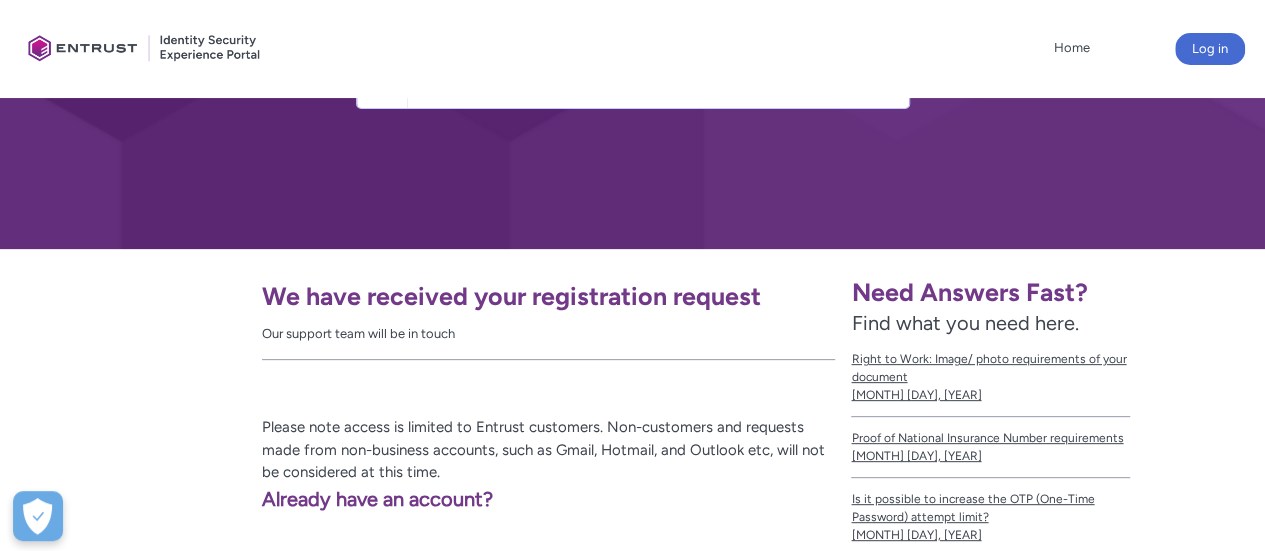 scroll, scrollTop: 273, scrollLeft: 0, axis: vertical 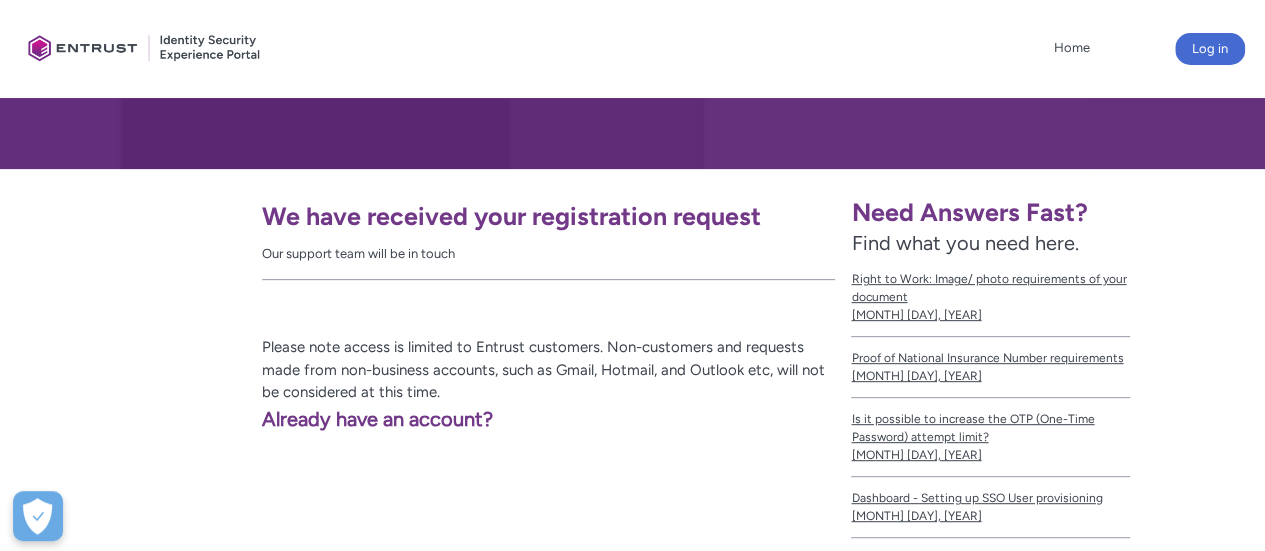 click on "We have received your registration request Our support team will be in touch Please note access is limited to Entrust customers. Non-customers and requests made from non-business accounts, such as Gmail, Hotmail, and Outlook etc, will not be considered at this time.
Already have an account?" at bounding box center (425, 309) 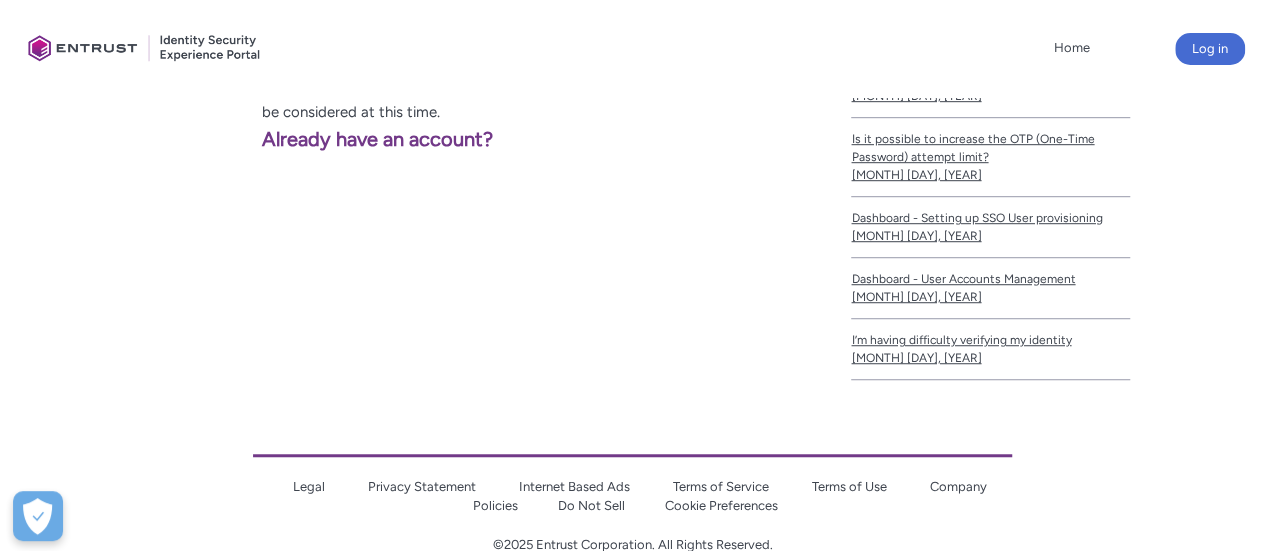scroll, scrollTop: 313, scrollLeft: 0, axis: vertical 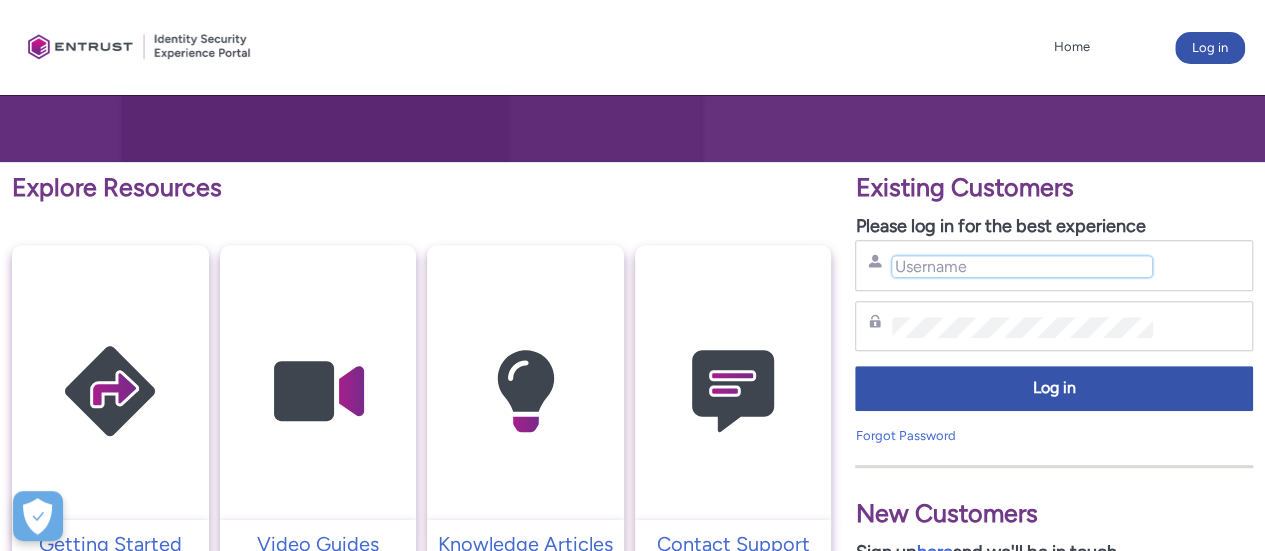 click on "Username" at bounding box center (1022, 266) 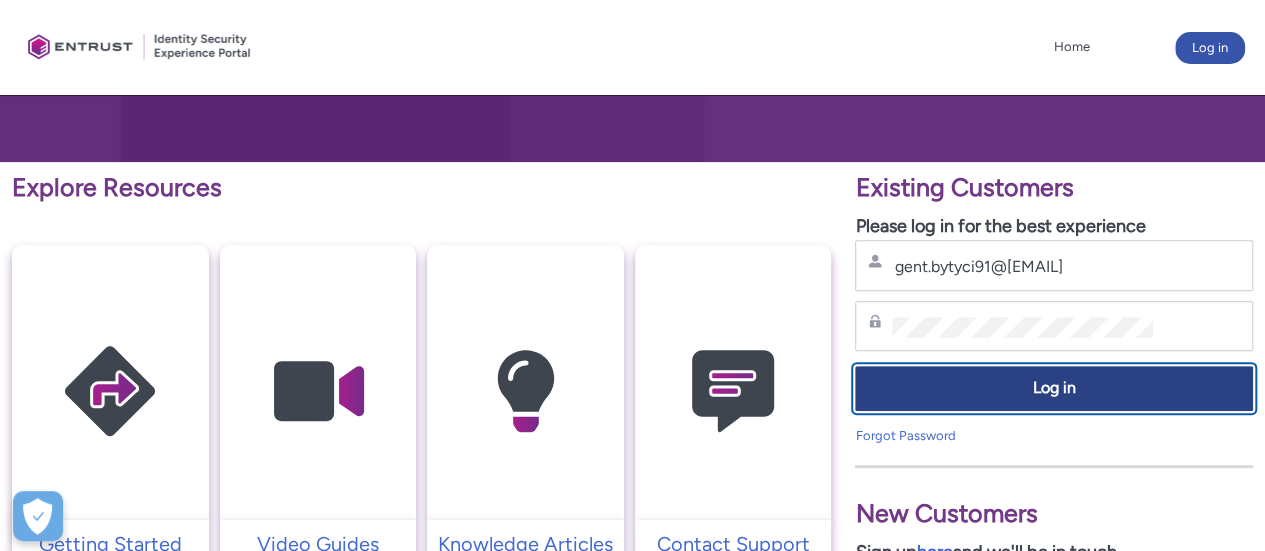 click on "Log in" at bounding box center [1054, 388] 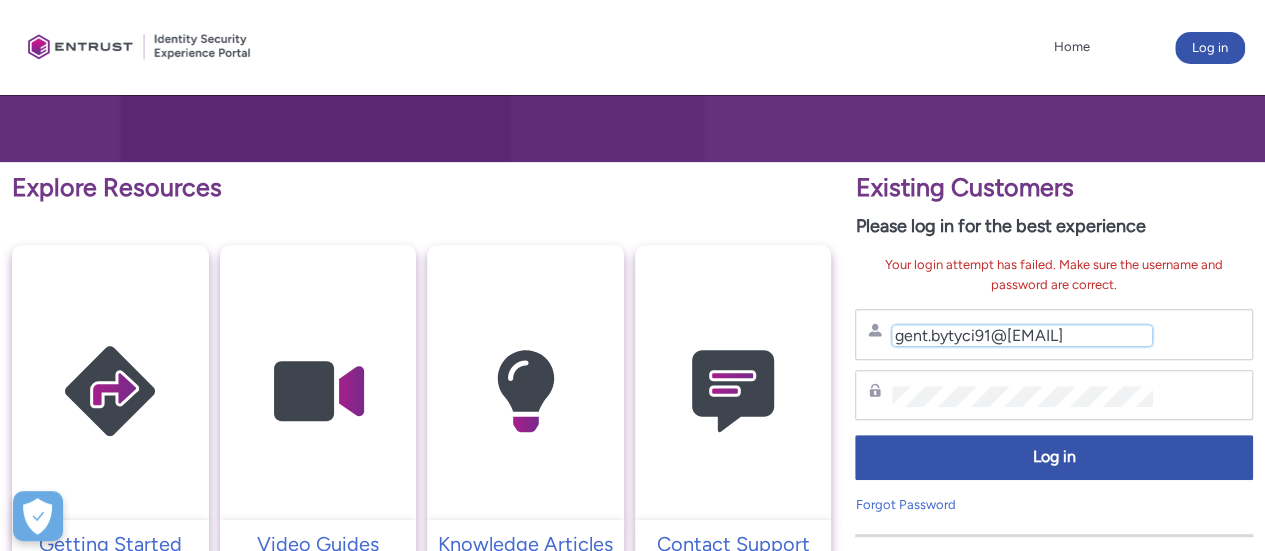 click on "gent.bytyci91@gmail.com" at bounding box center (1022, 335) 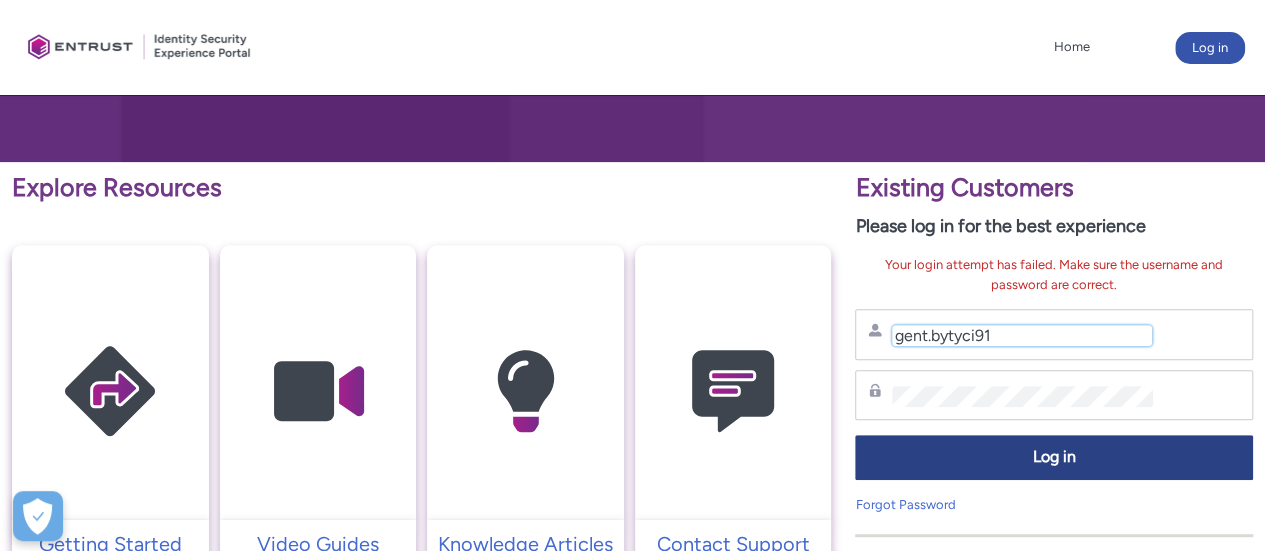 type on "gent.bytyci91" 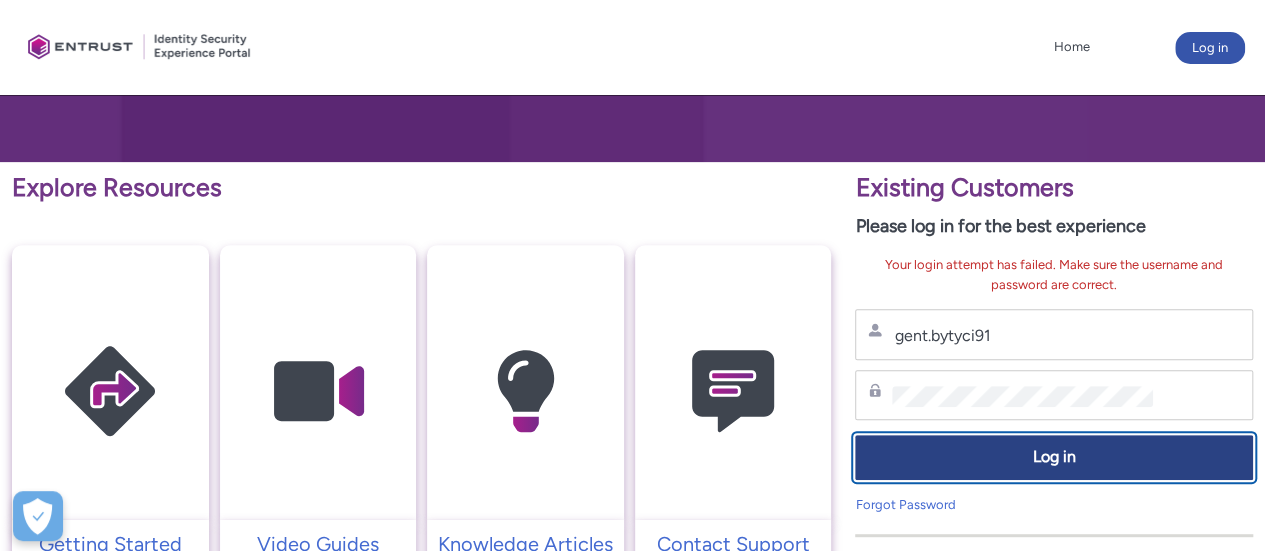 click on "Log in" at bounding box center (1054, 457) 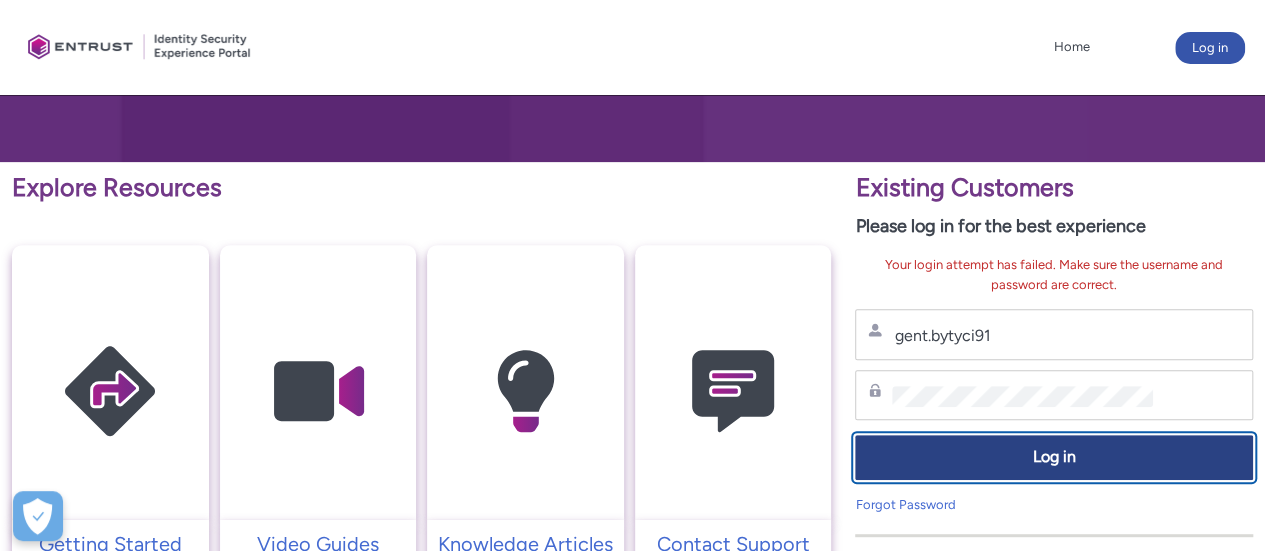 click on "Log in" at bounding box center [1054, 457] 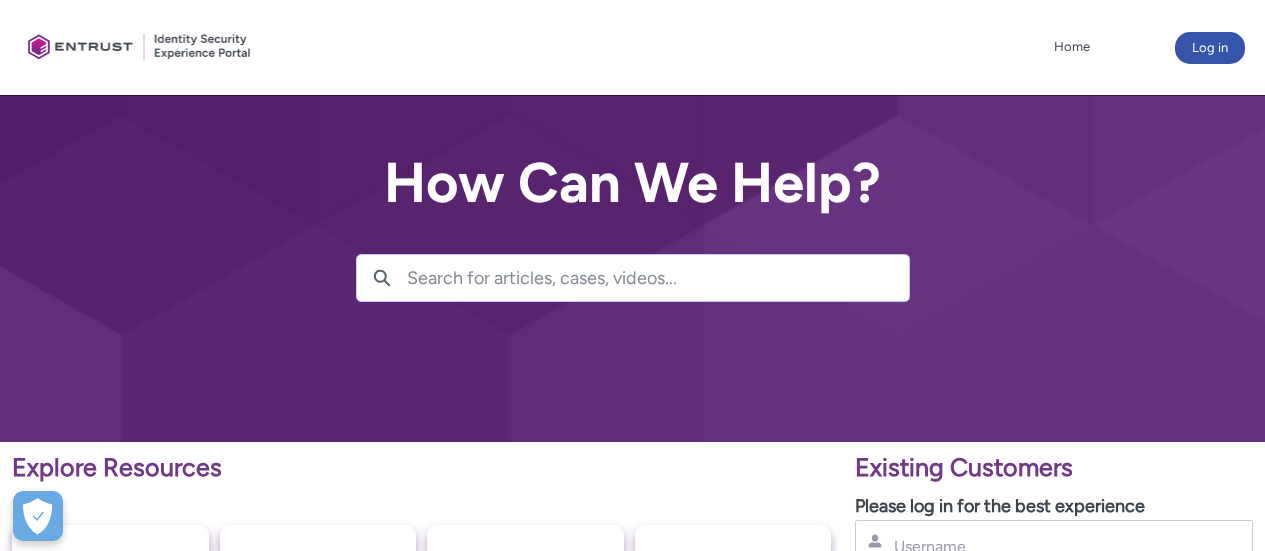 scroll, scrollTop: 0, scrollLeft: 0, axis: both 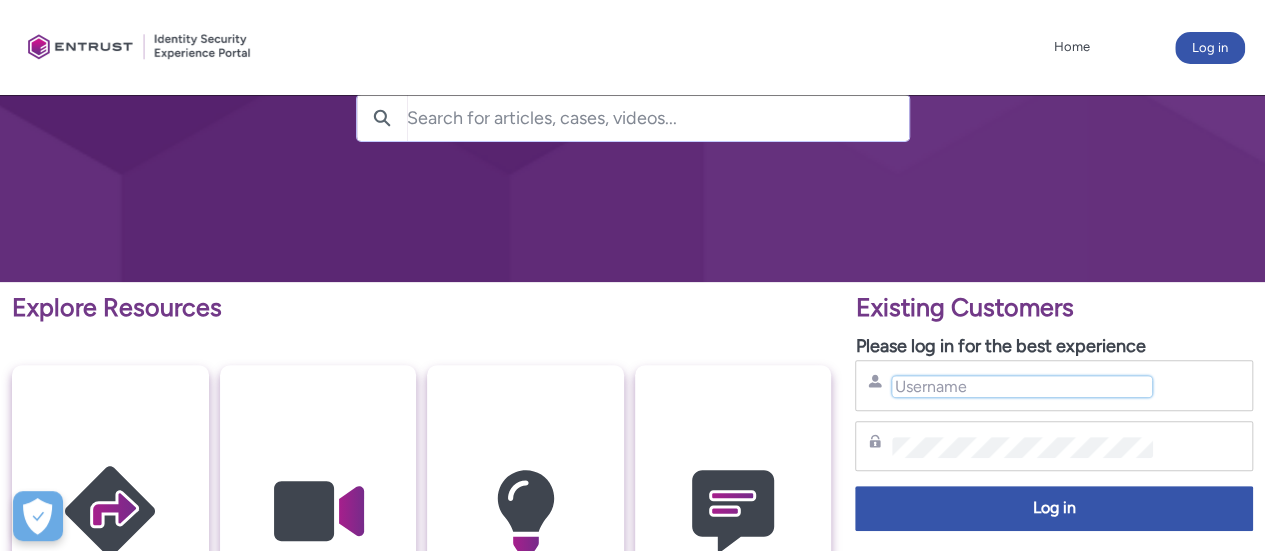 click on "Username" at bounding box center [1022, 386] 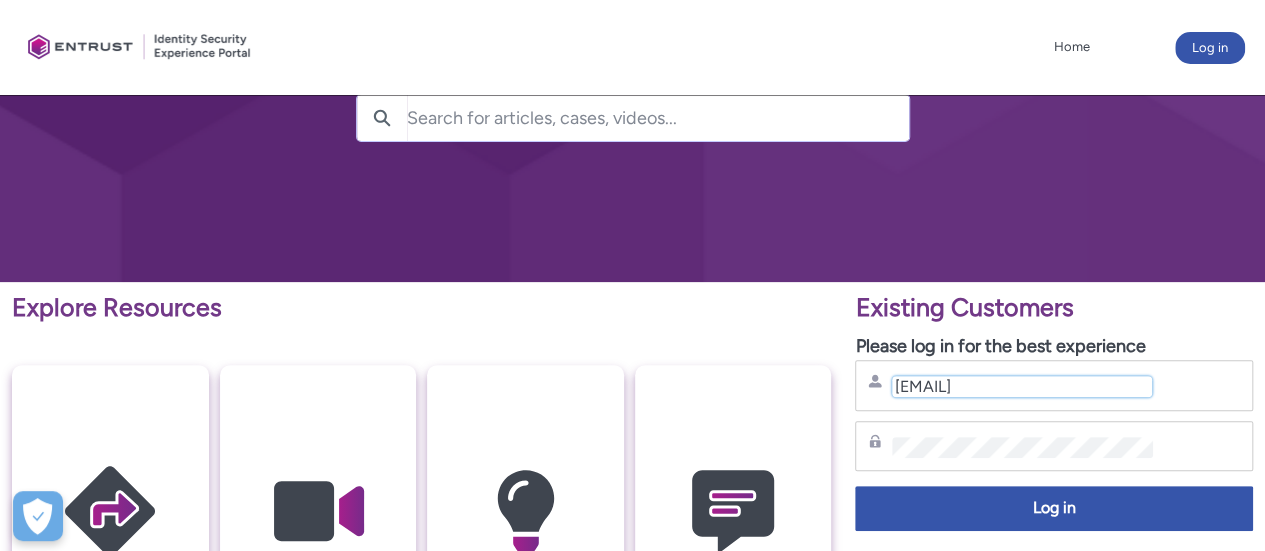 type on "gent@qeraja.com" 